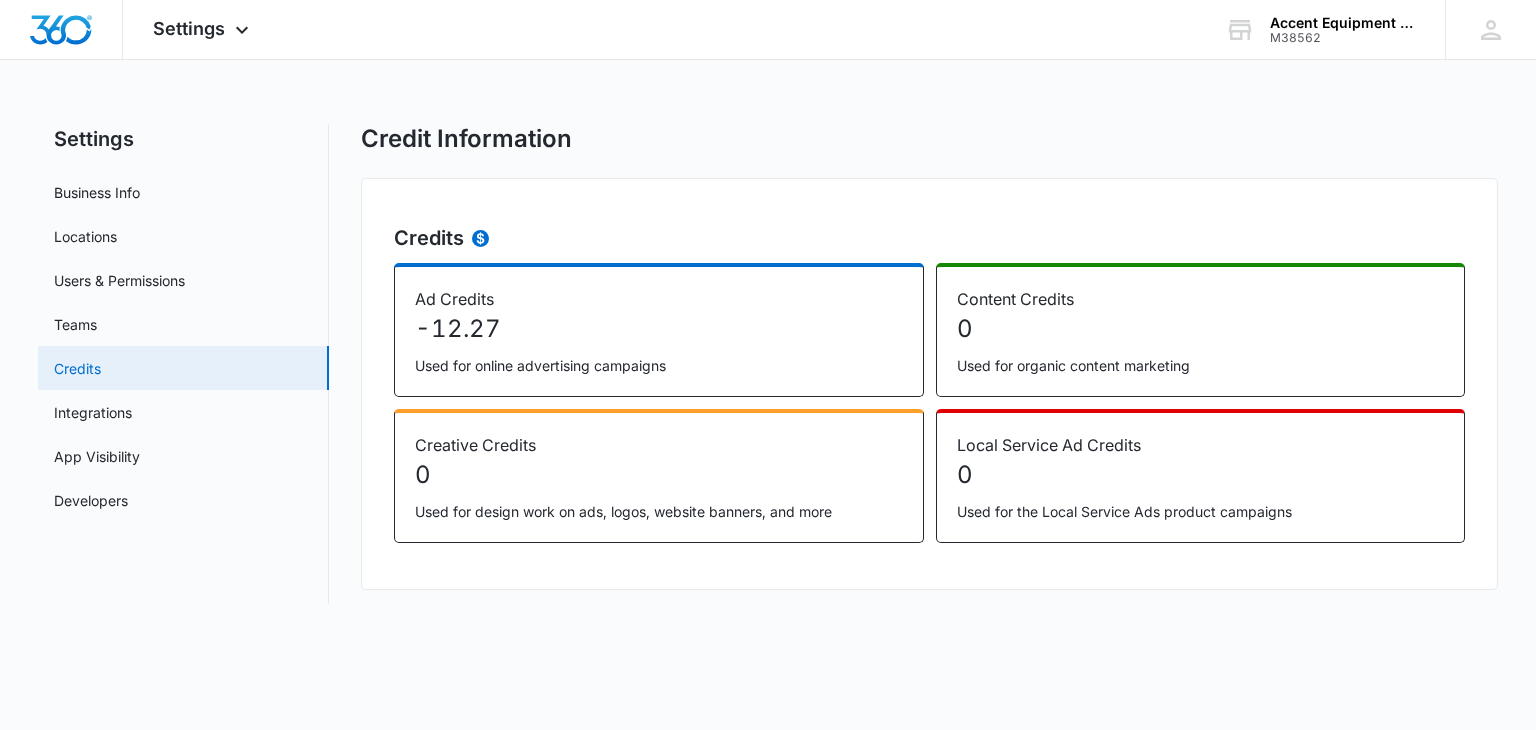 scroll, scrollTop: 0, scrollLeft: 0, axis: both 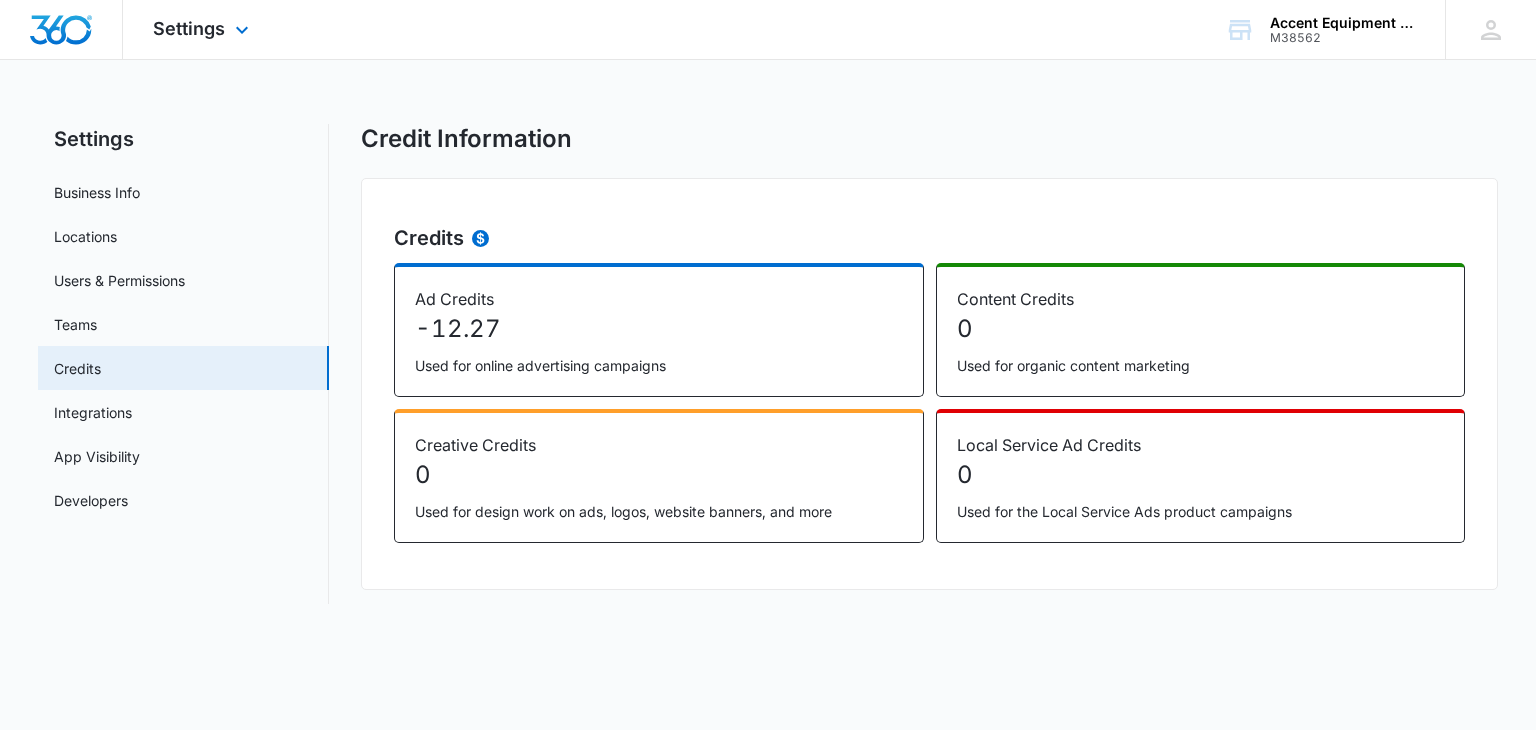 click on "Settings Apps Reputation Forms CRM Email Social POS Content Ads Intelligence Files Brand Settings" at bounding box center (203, 29) 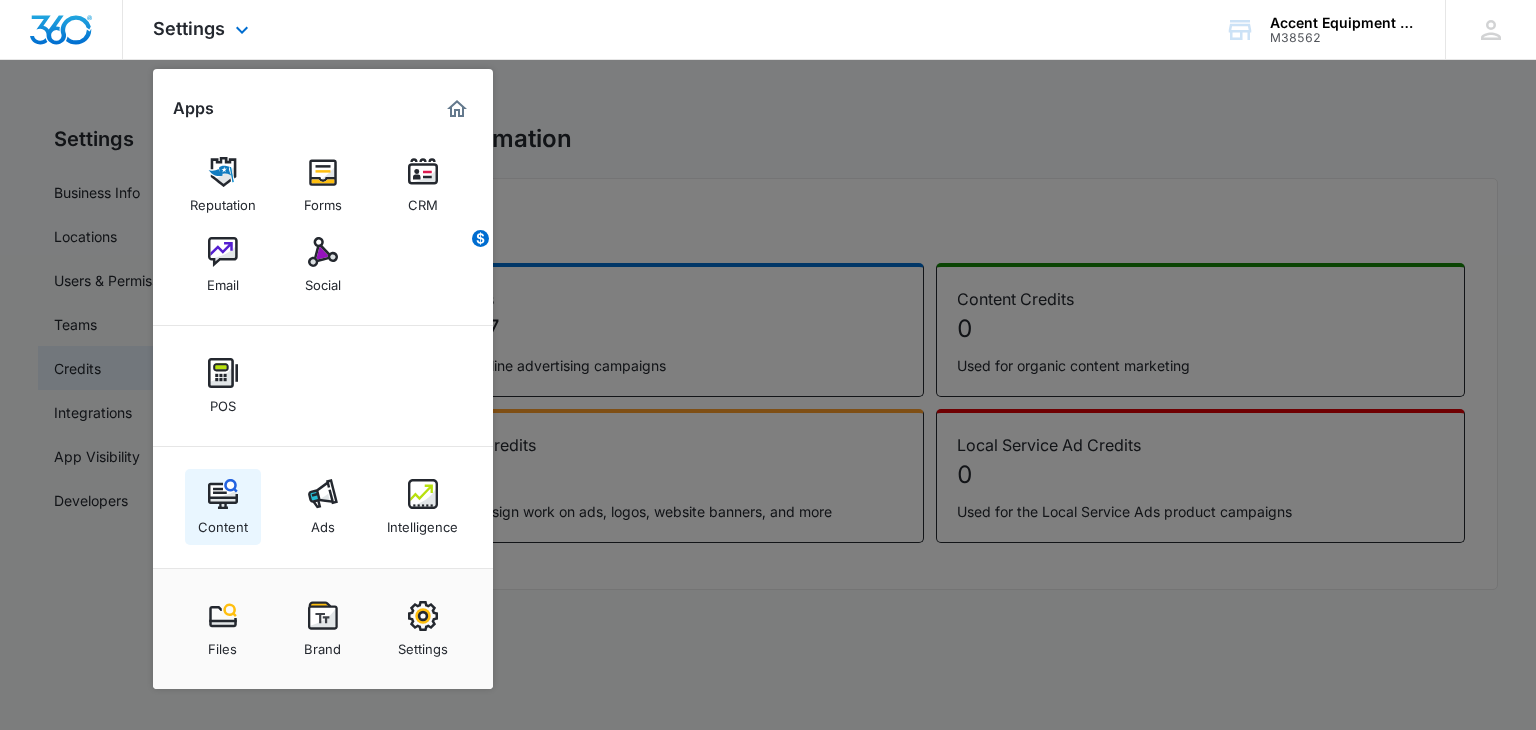 click on "Content" at bounding box center [223, 522] 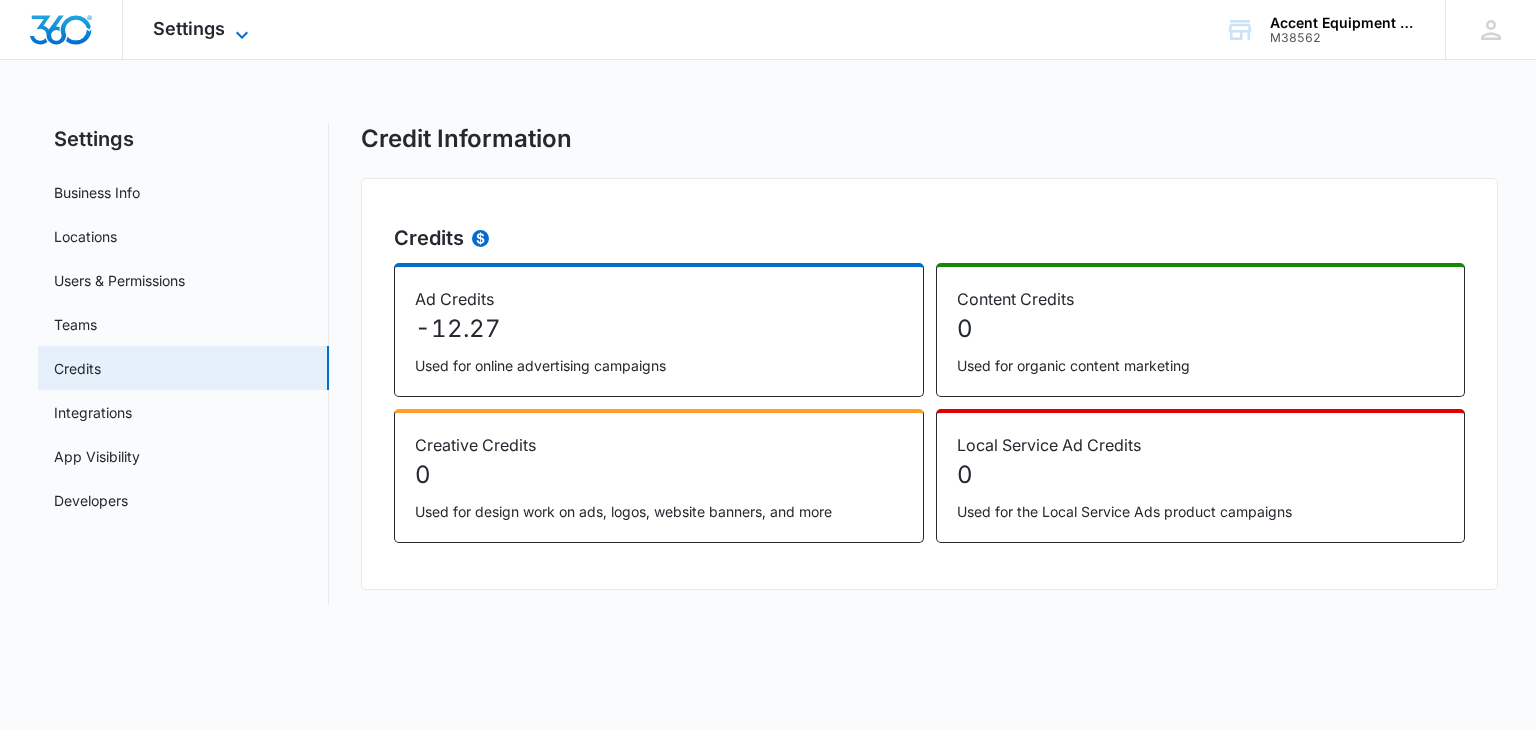 click 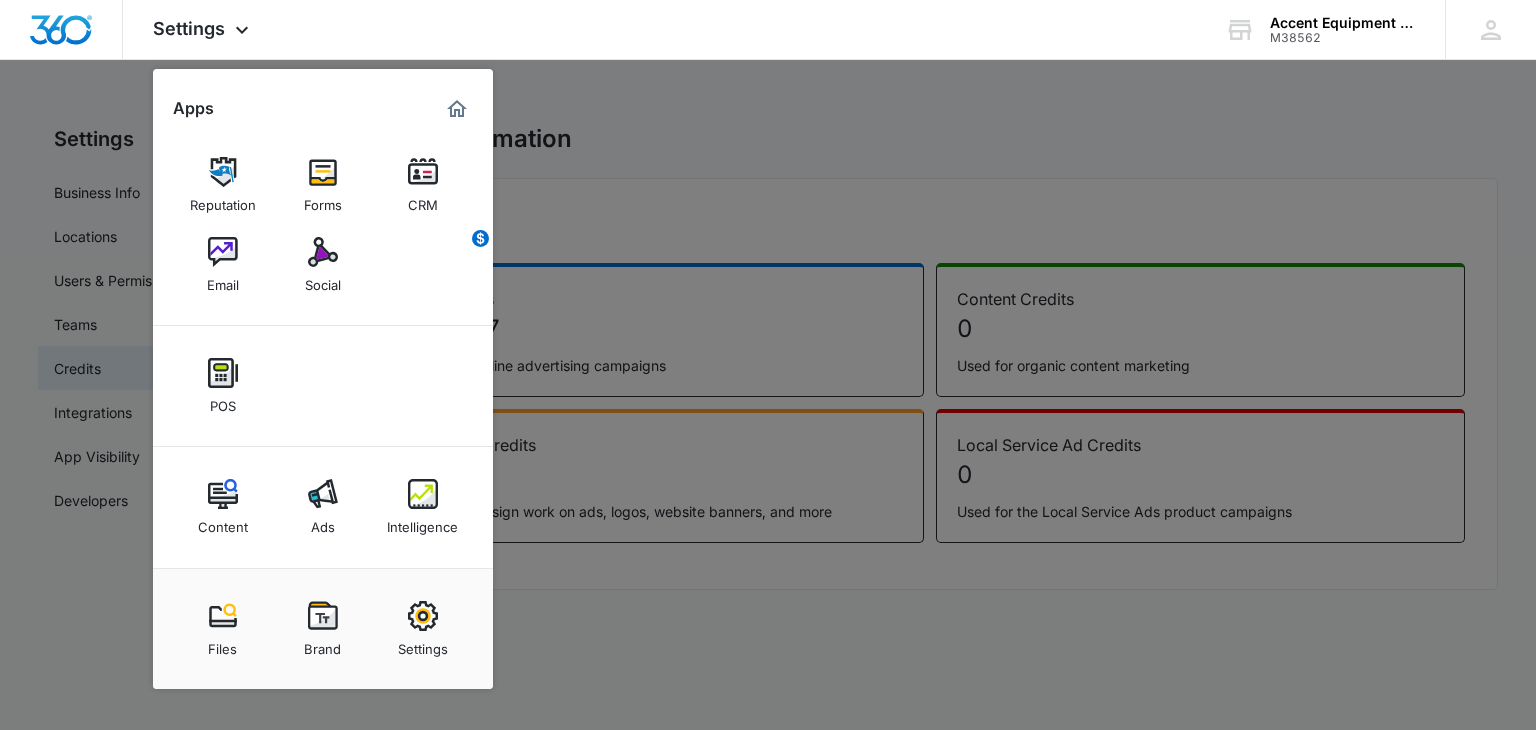 click 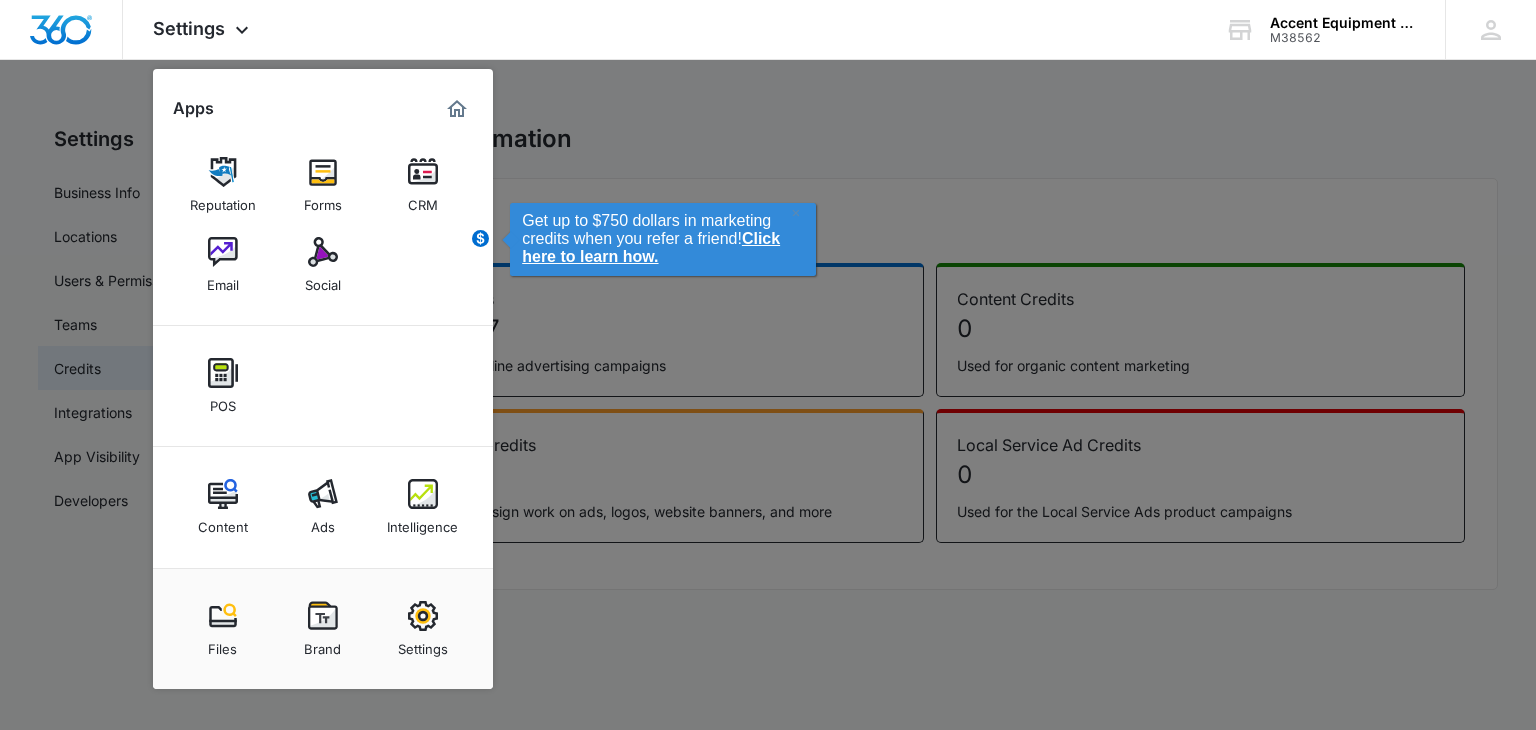 click 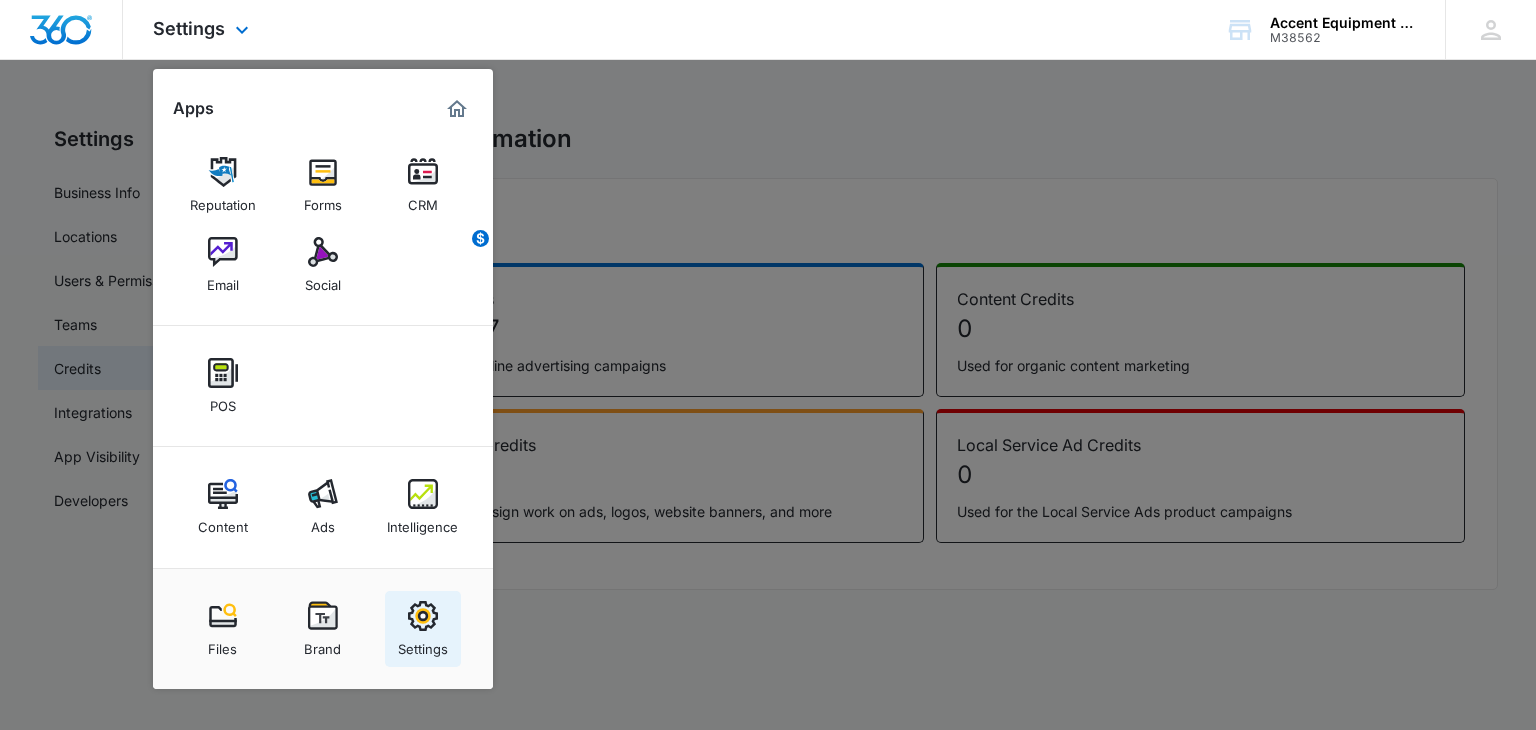 click on "Settings" at bounding box center (423, 644) 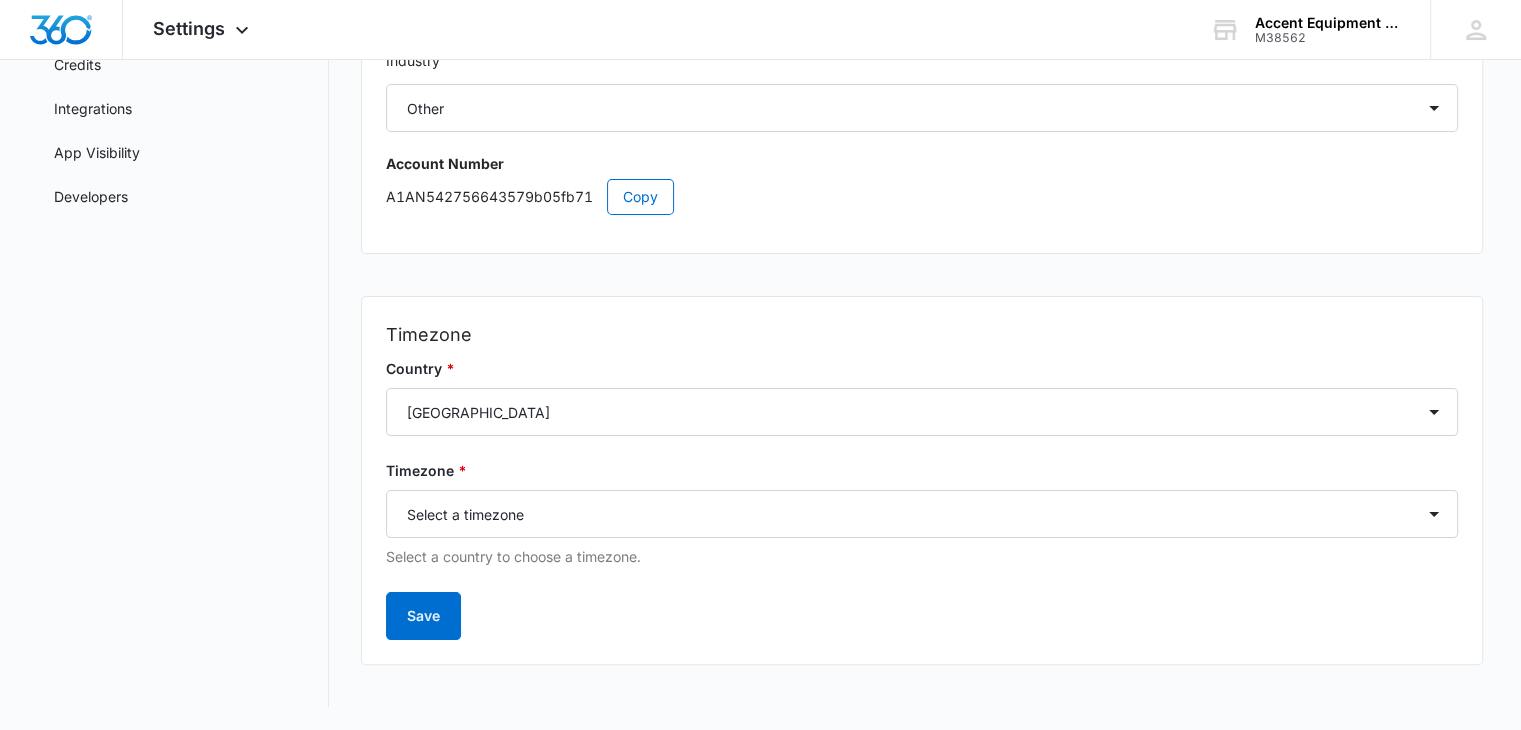scroll, scrollTop: 0, scrollLeft: 0, axis: both 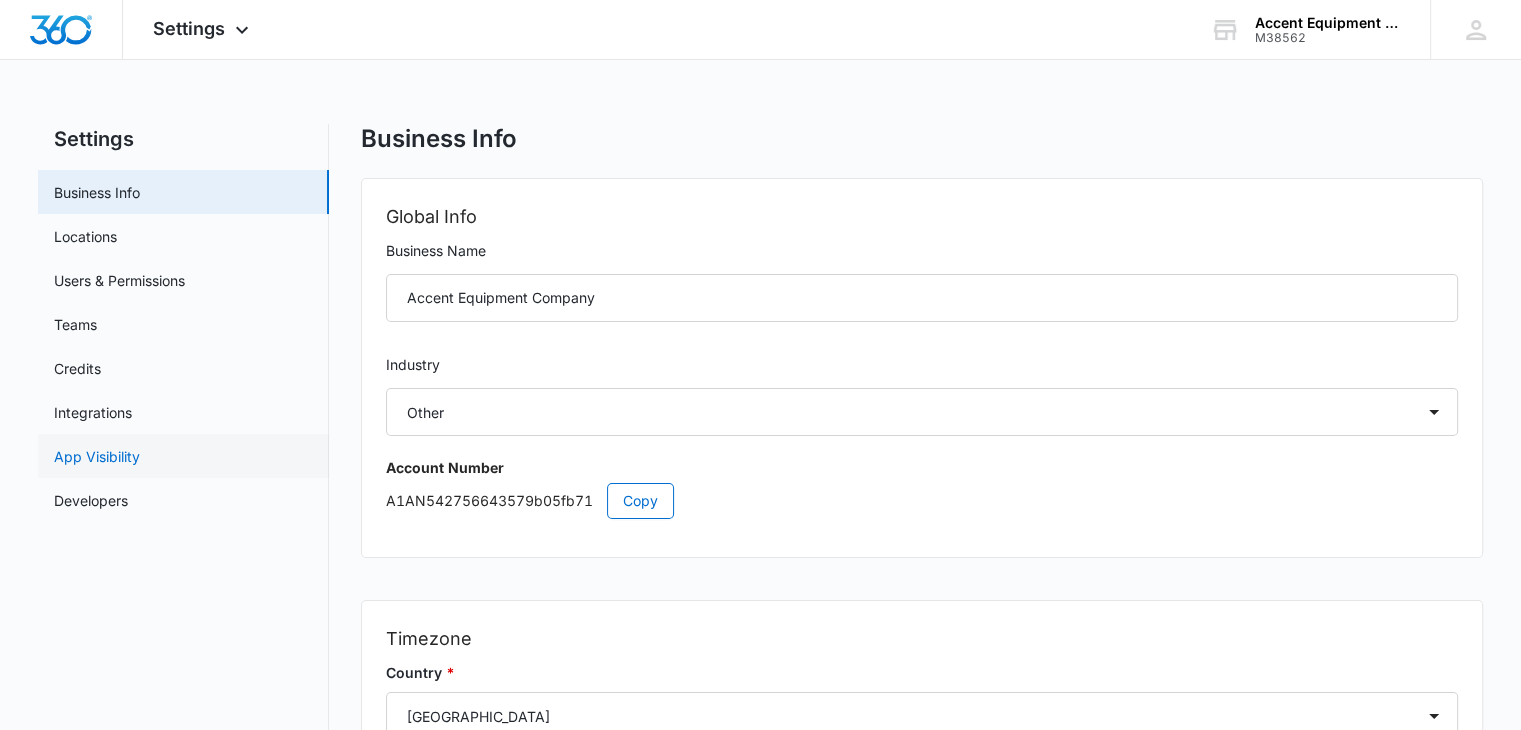 click on "App Visibility" at bounding box center [97, 456] 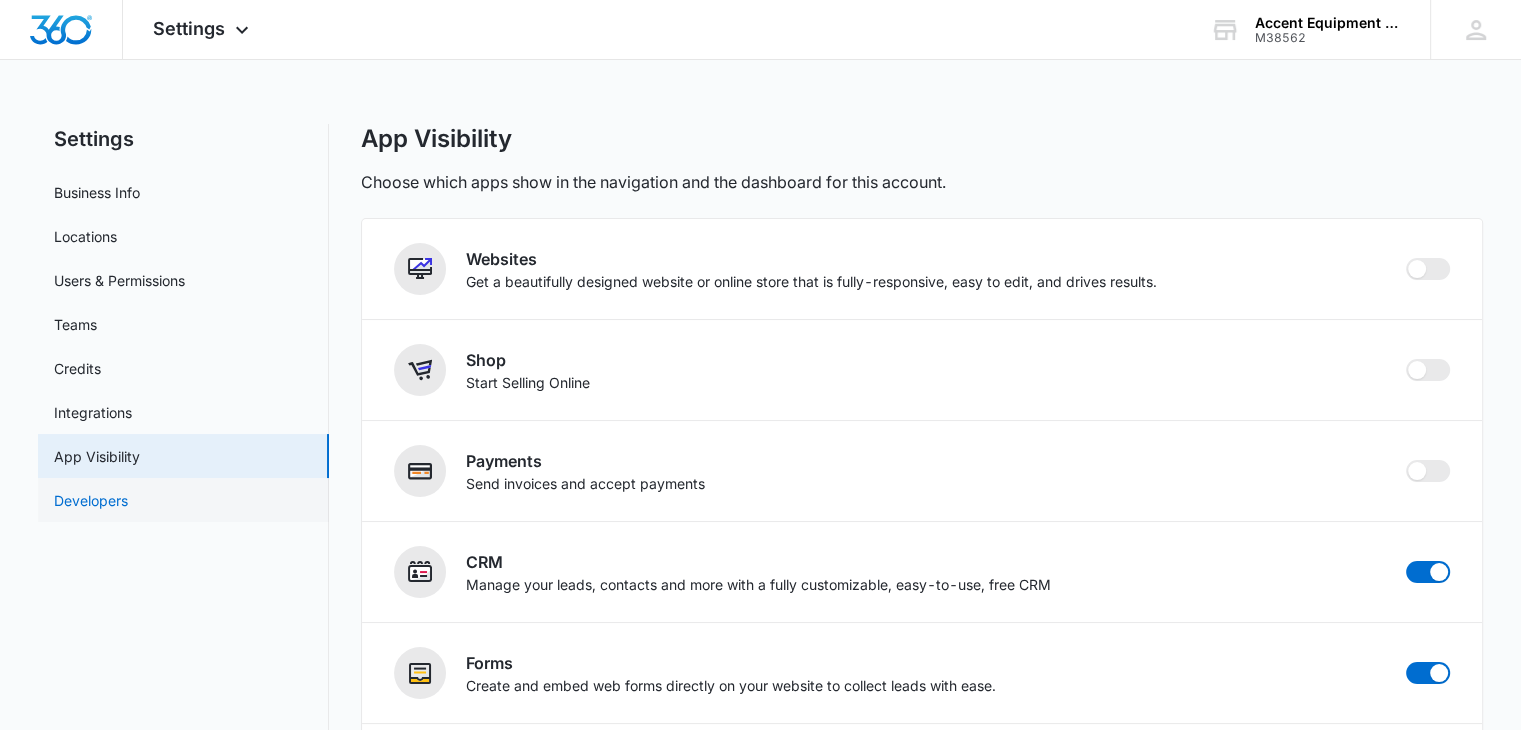 click on "Developers" at bounding box center [91, 500] 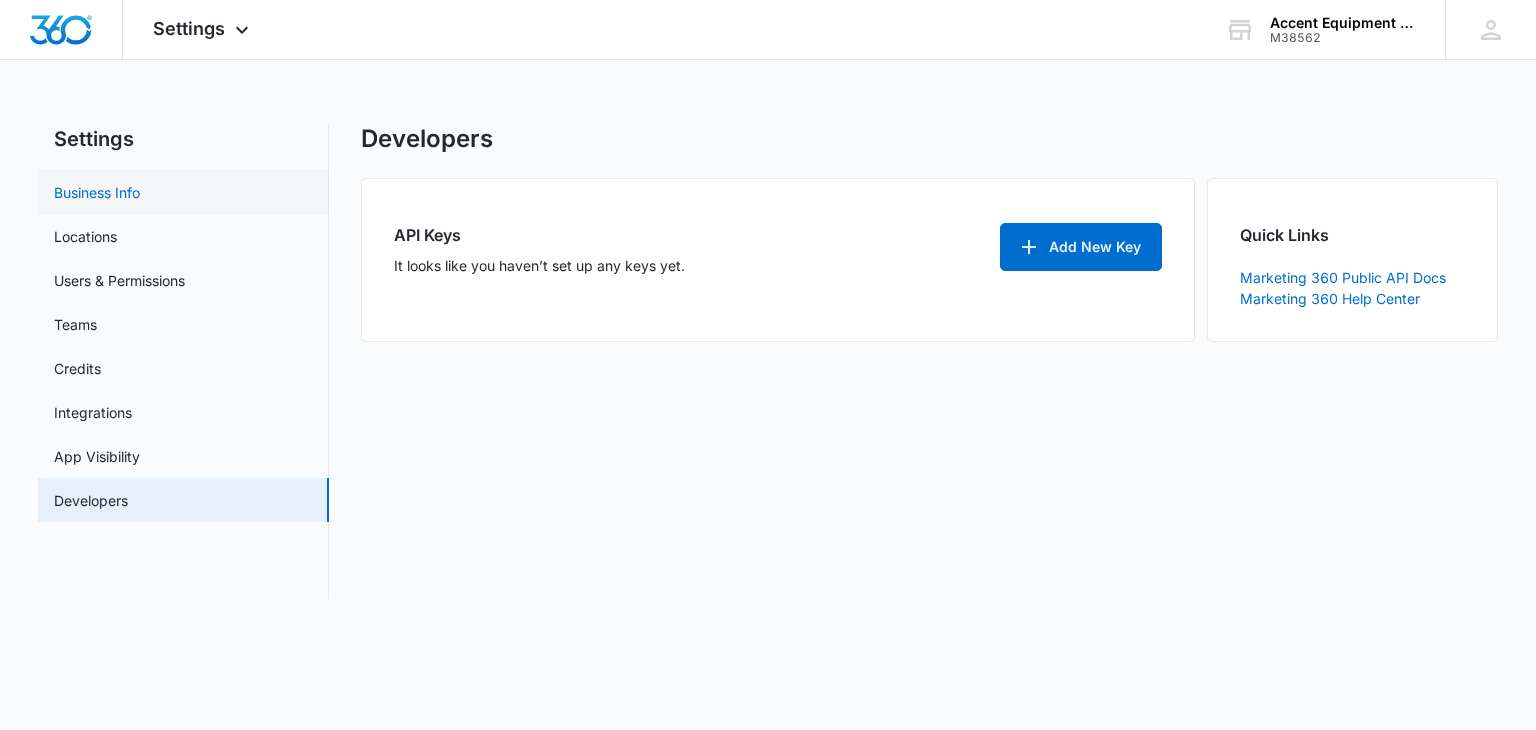click on "Business Info" at bounding box center (97, 192) 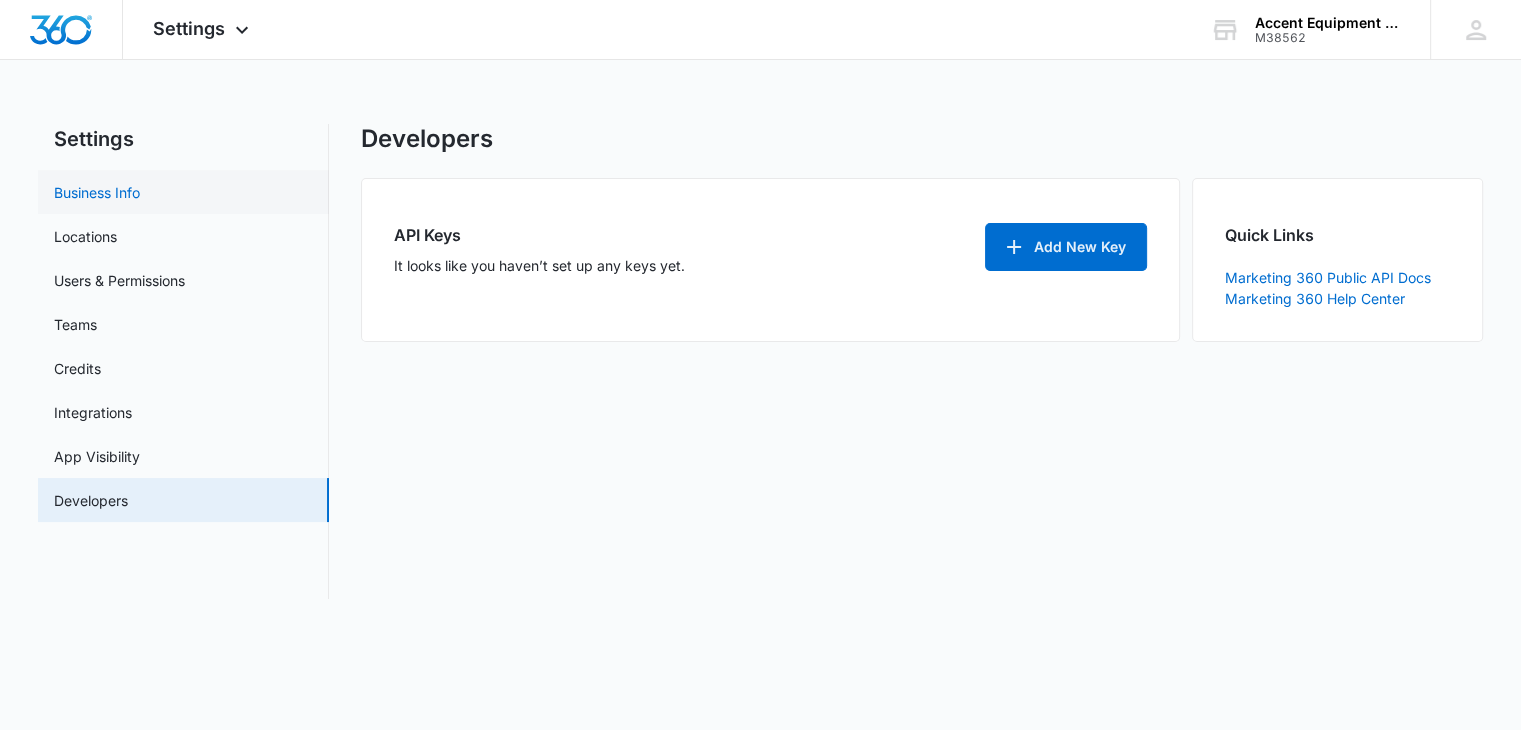select on "52" 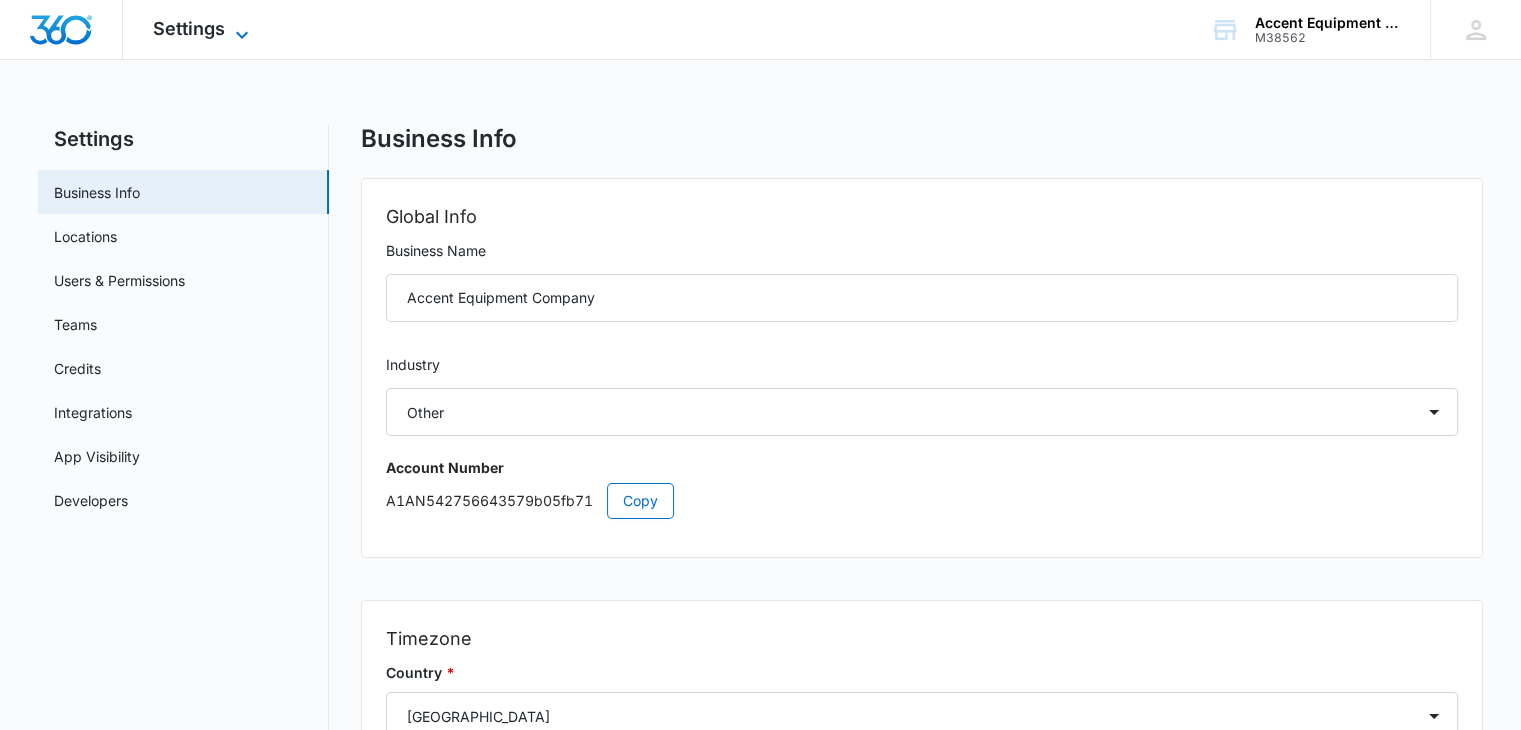 click 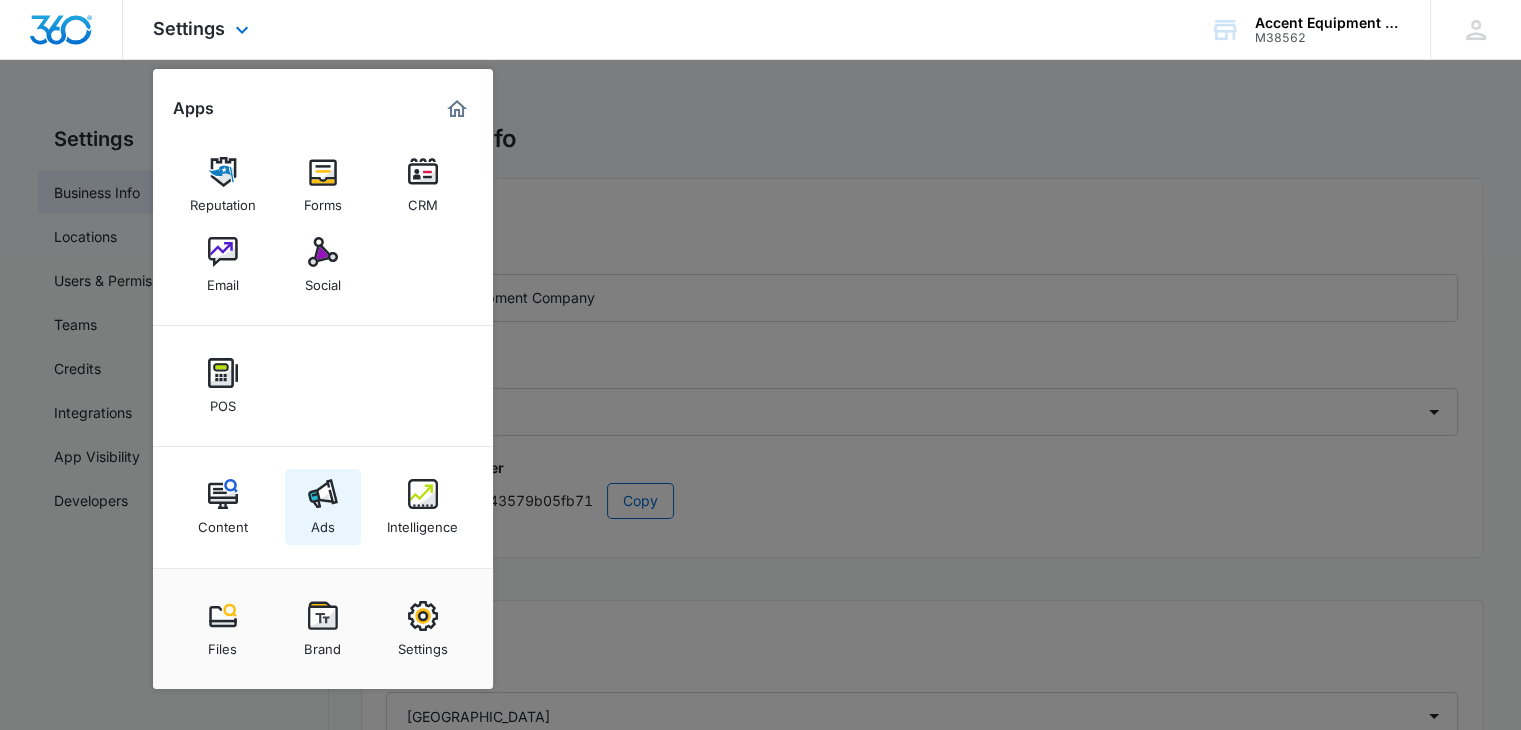 click at bounding box center [323, 494] 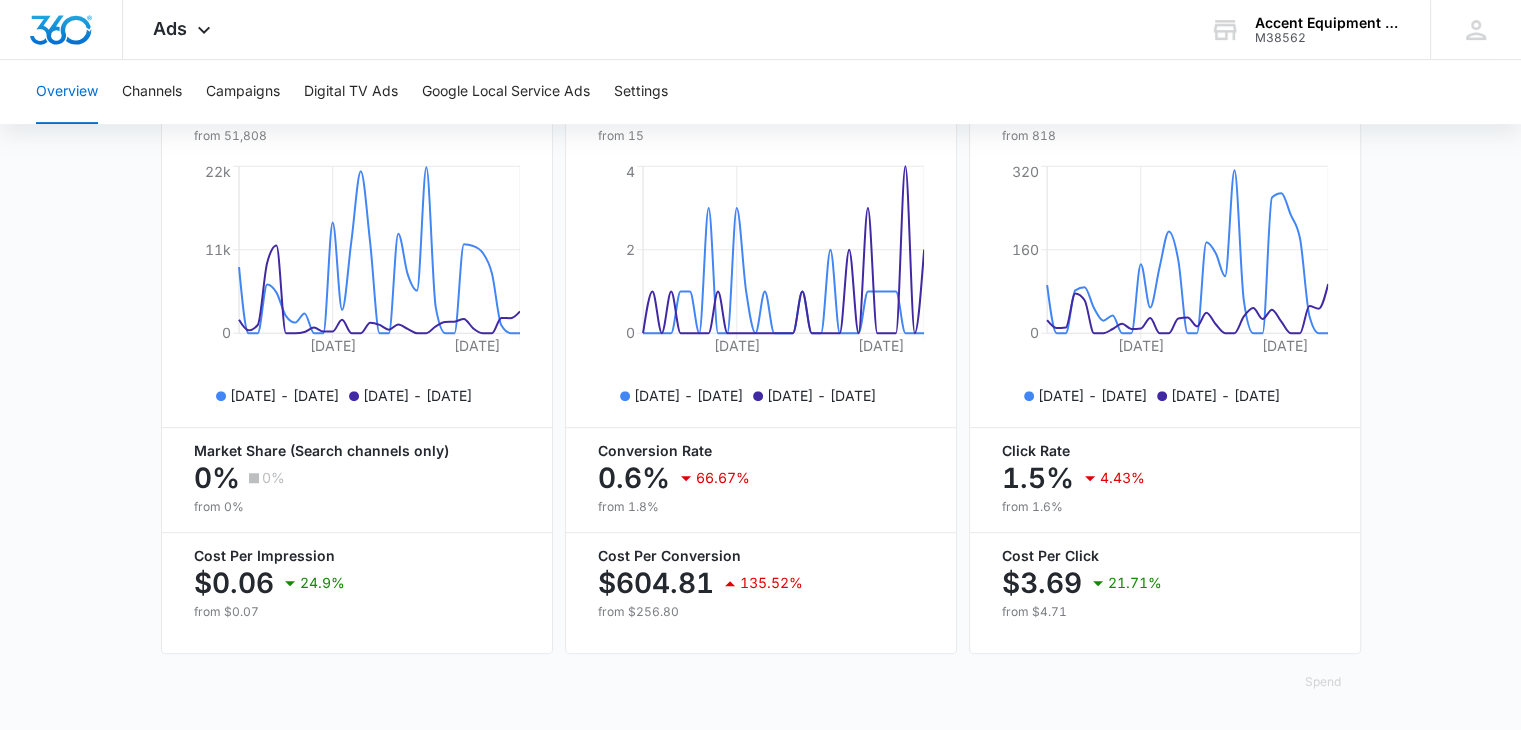 scroll, scrollTop: 444, scrollLeft: 0, axis: vertical 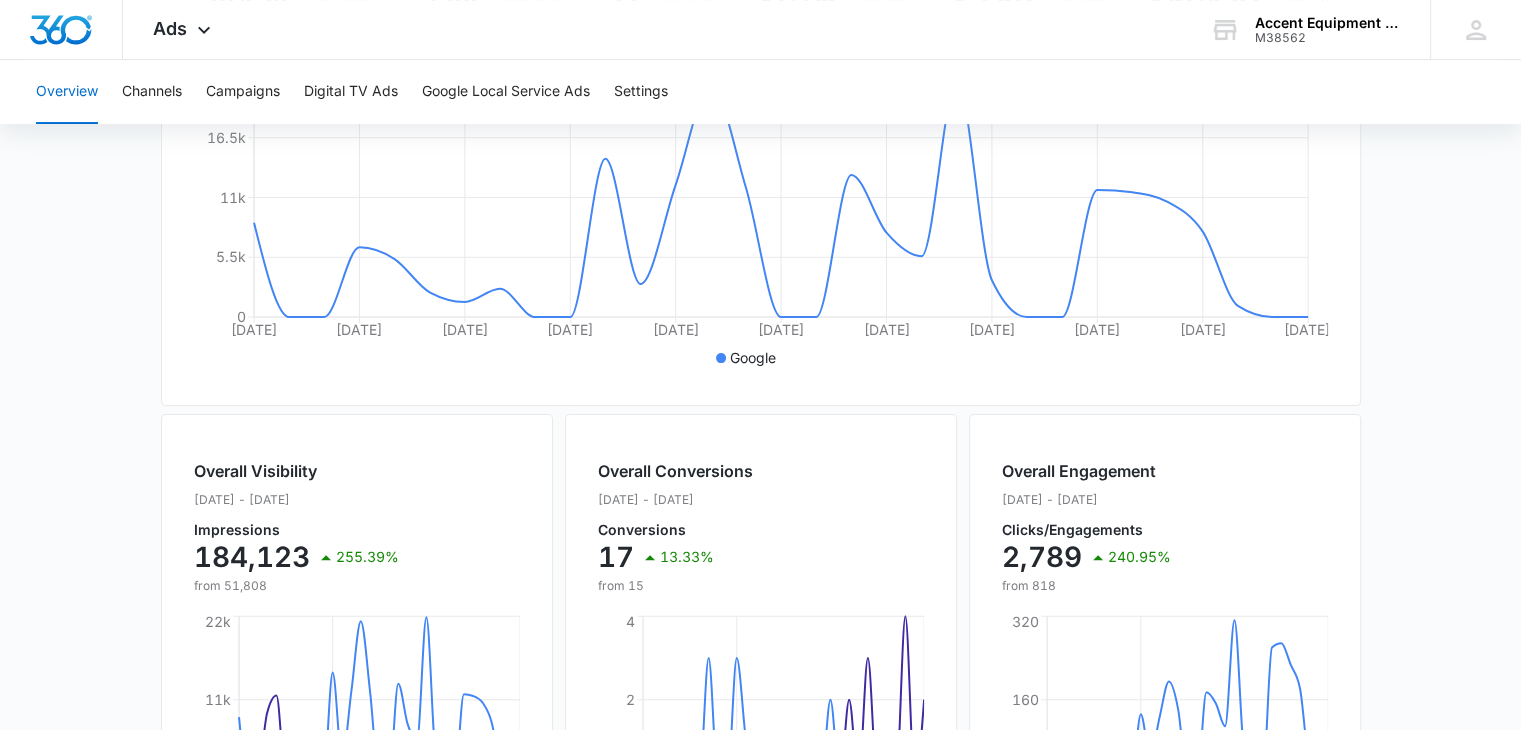 drag, startPoint x: 1492, startPoint y: 354, endPoint x: 1520, endPoint y: 192, distance: 164.40195 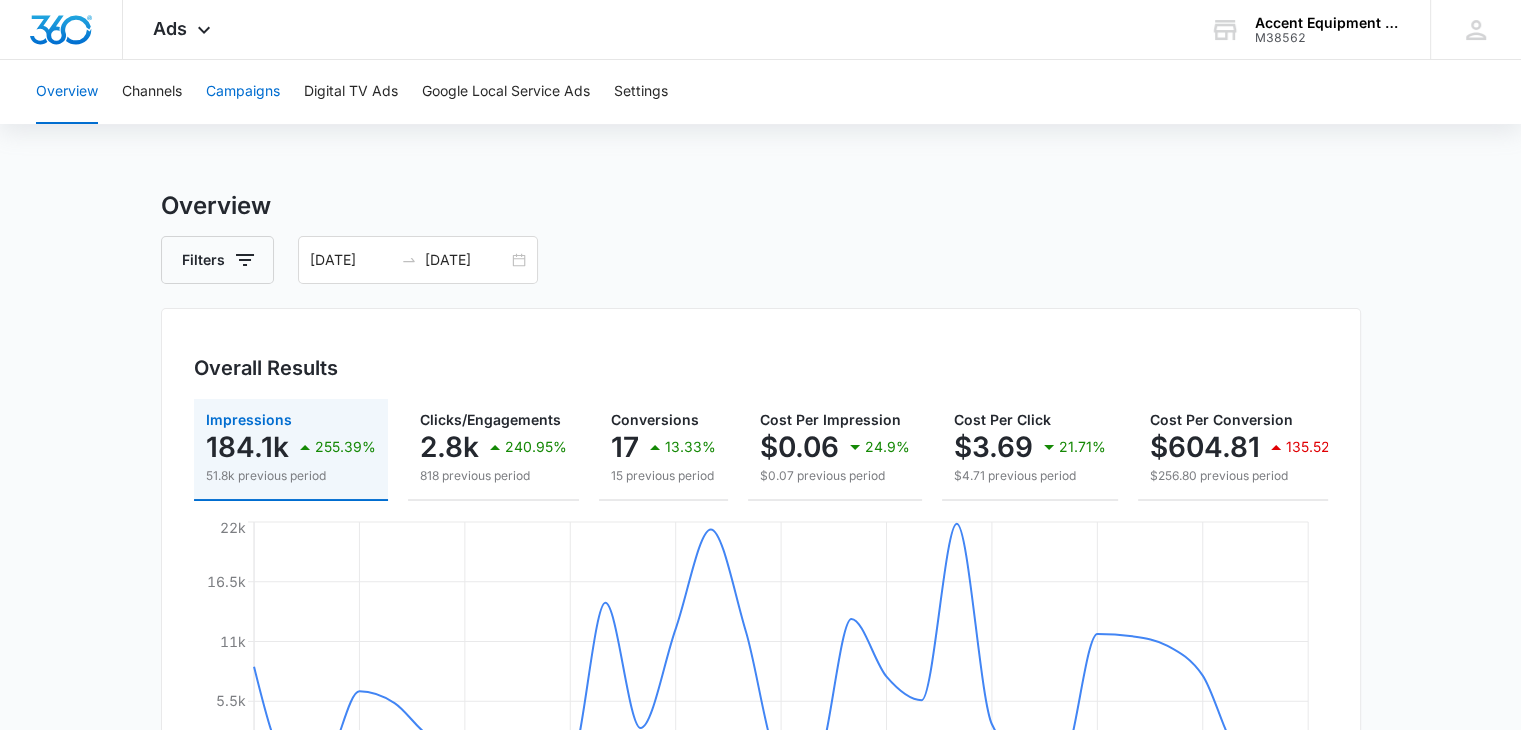 click on "Campaigns" at bounding box center [243, 92] 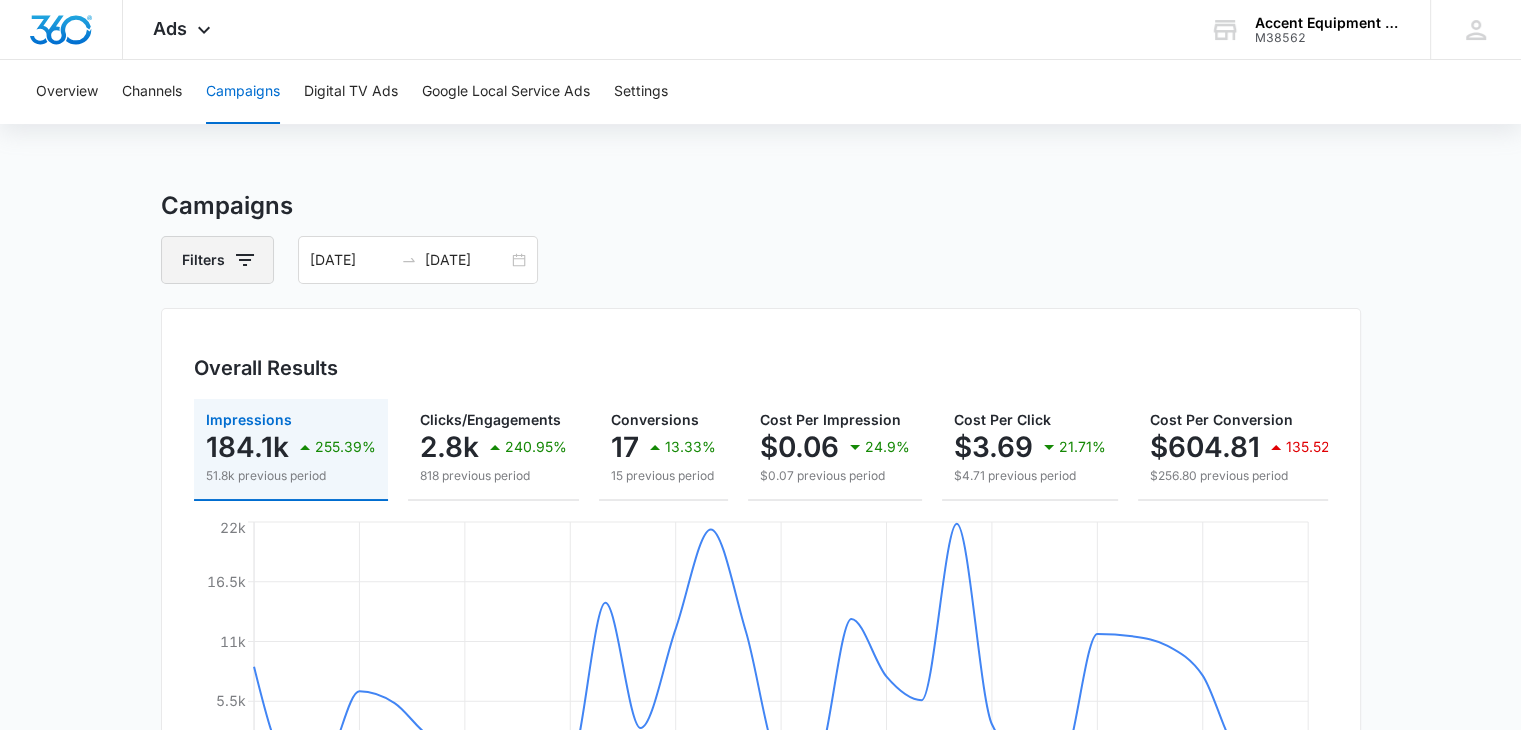 click 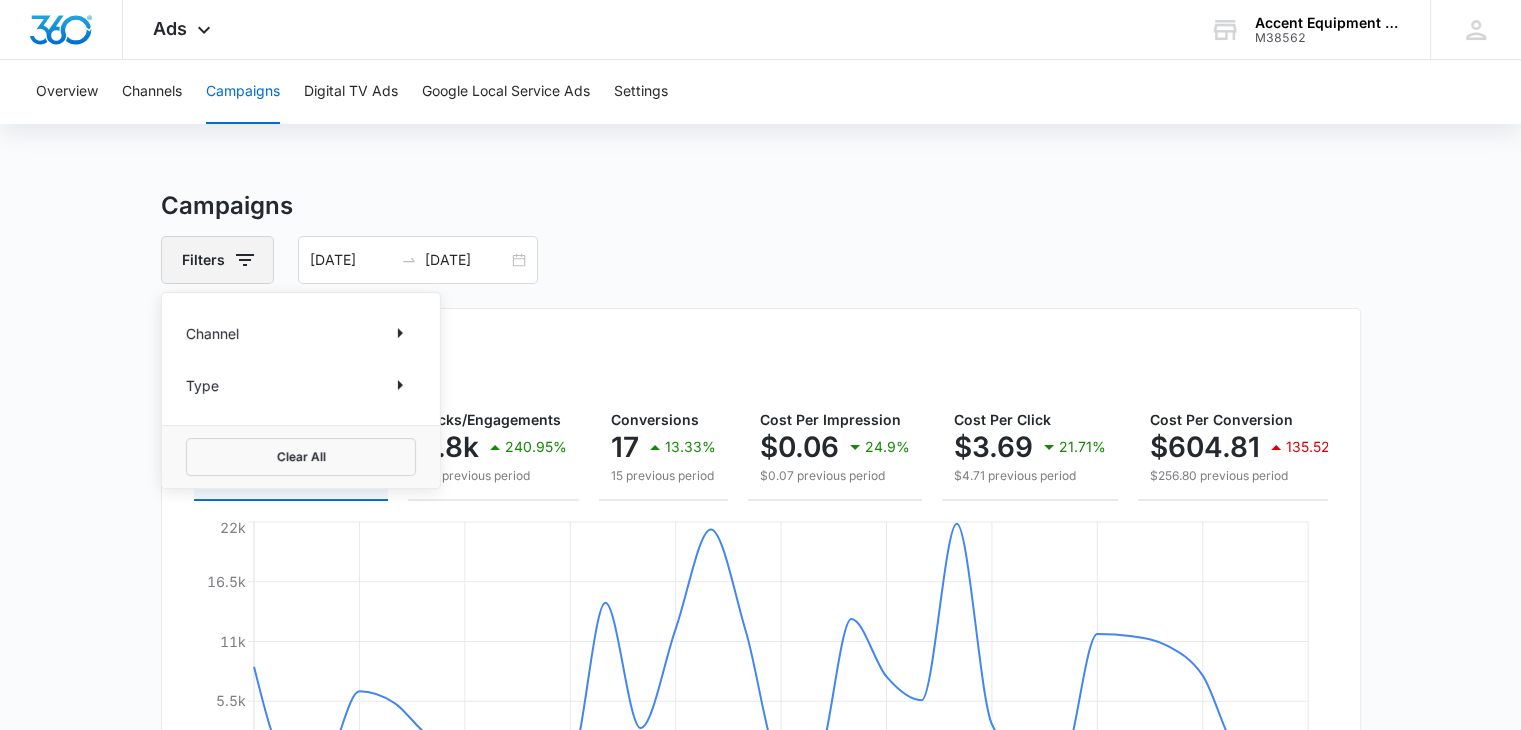 click 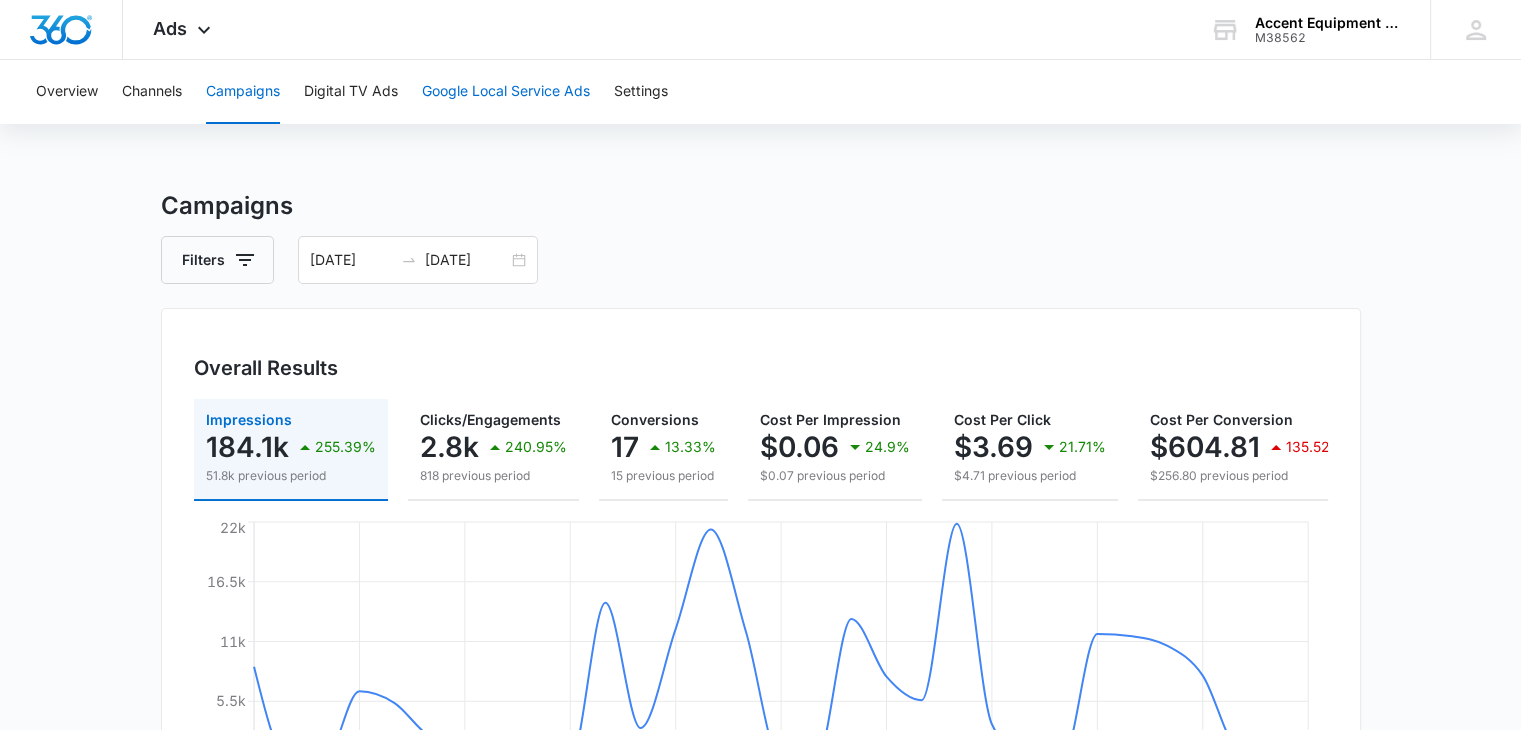 click on "Google Local Service Ads" at bounding box center [506, 92] 